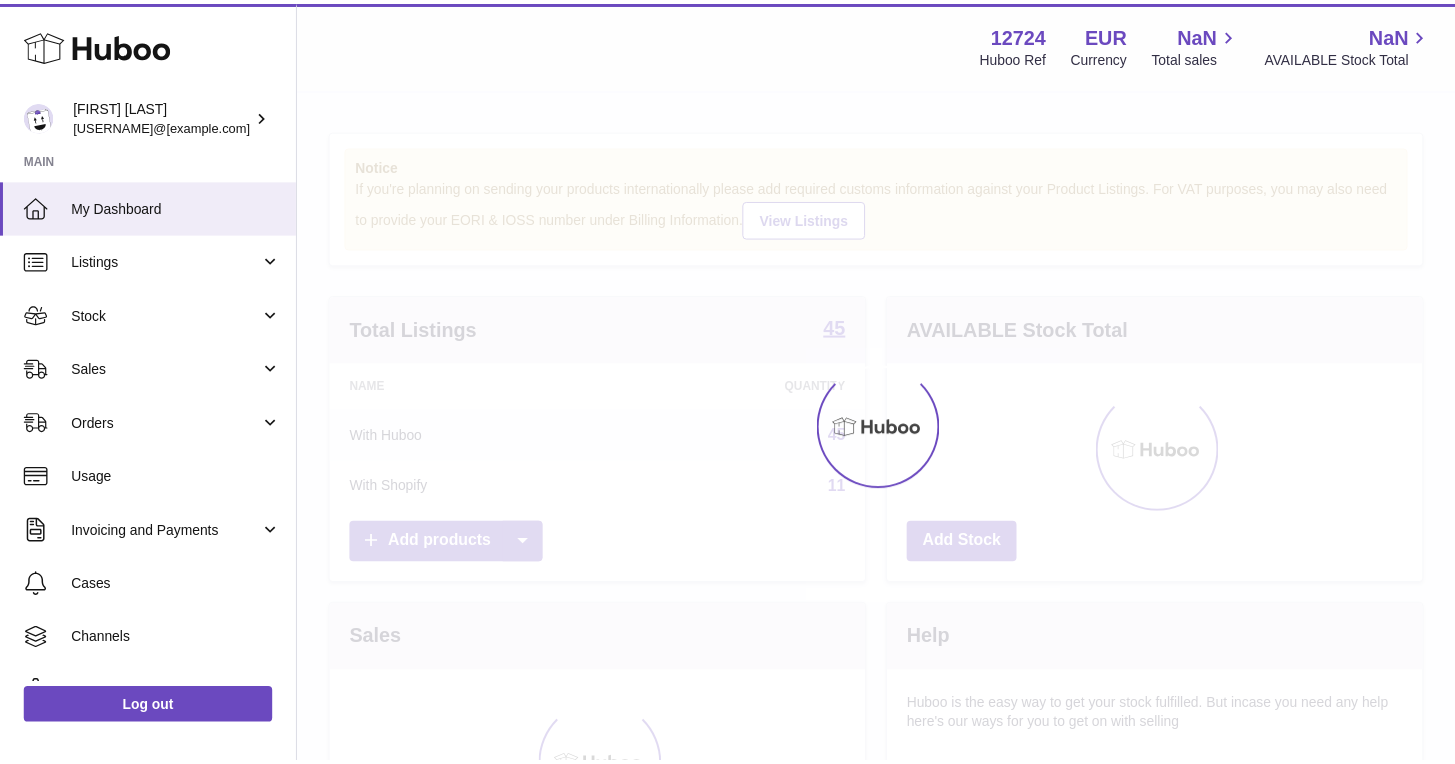 scroll, scrollTop: 0, scrollLeft: 0, axis: both 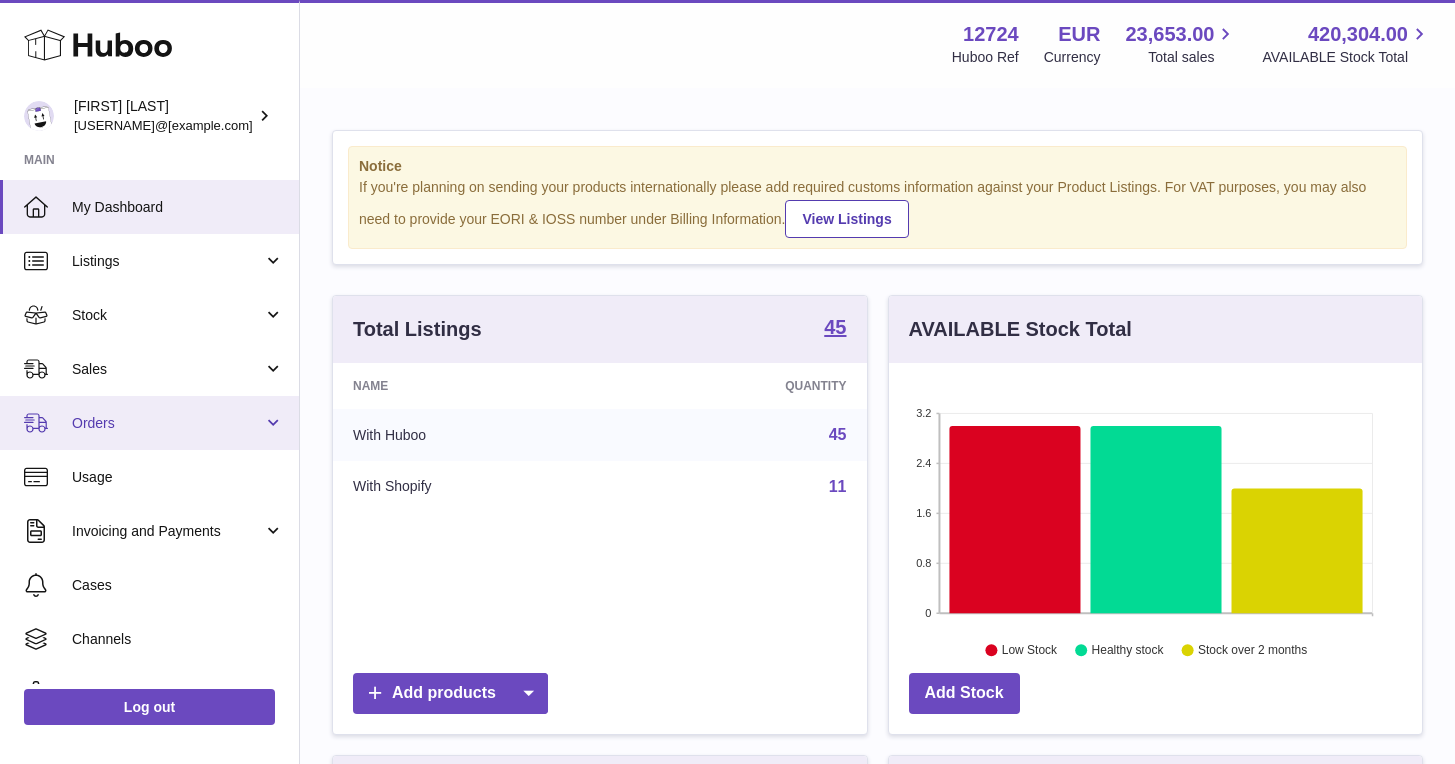 click on "Orders" at bounding box center (167, 423) 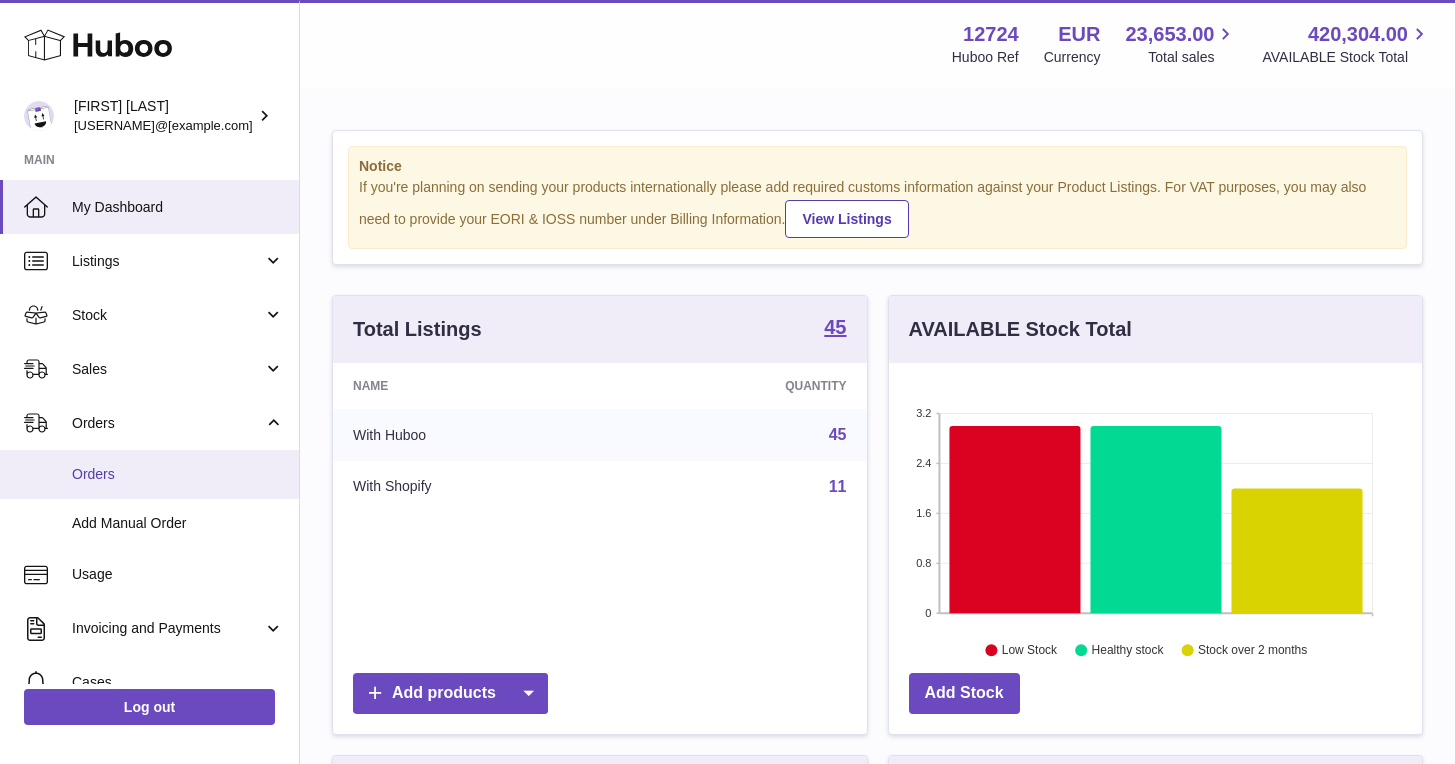 click on "Orders" at bounding box center [149, 474] 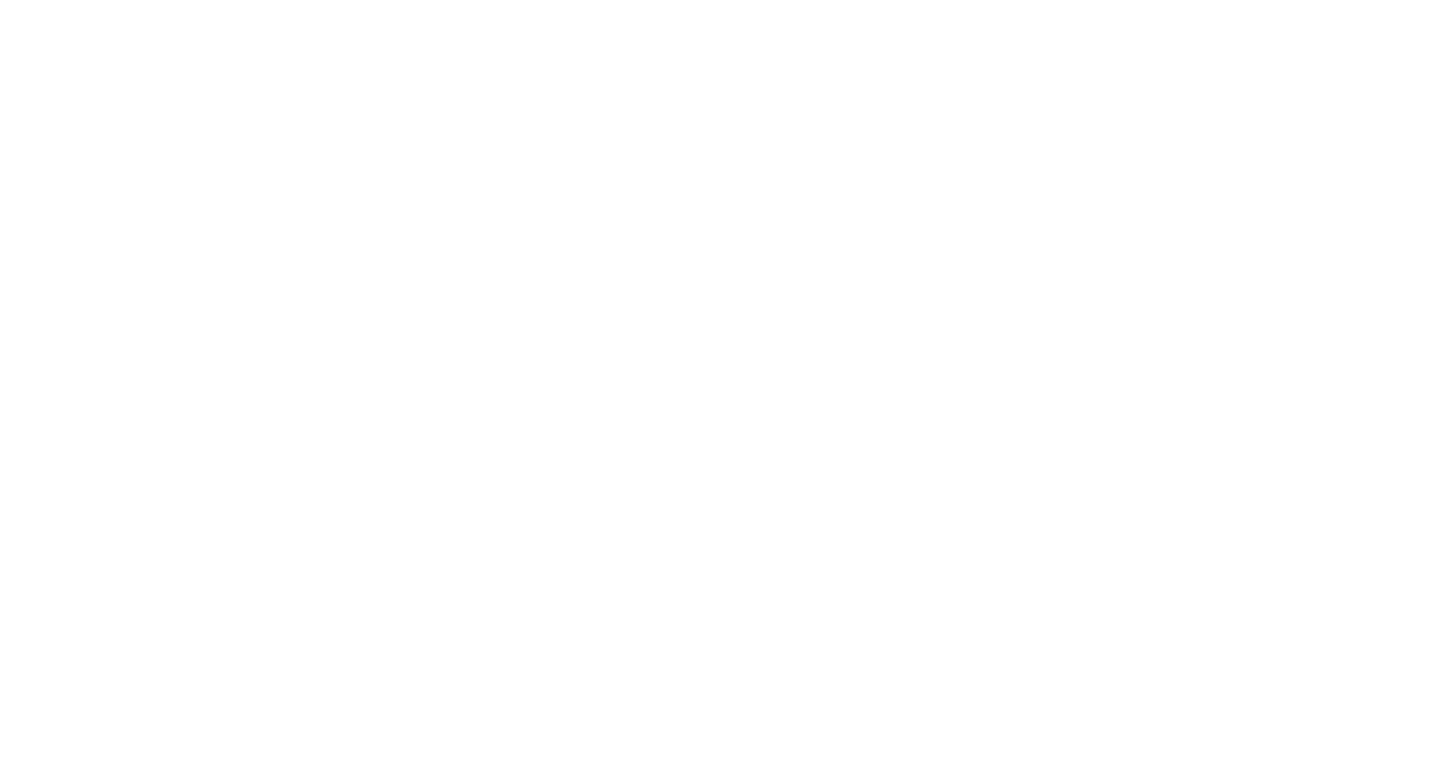 scroll, scrollTop: 0, scrollLeft: 0, axis: both 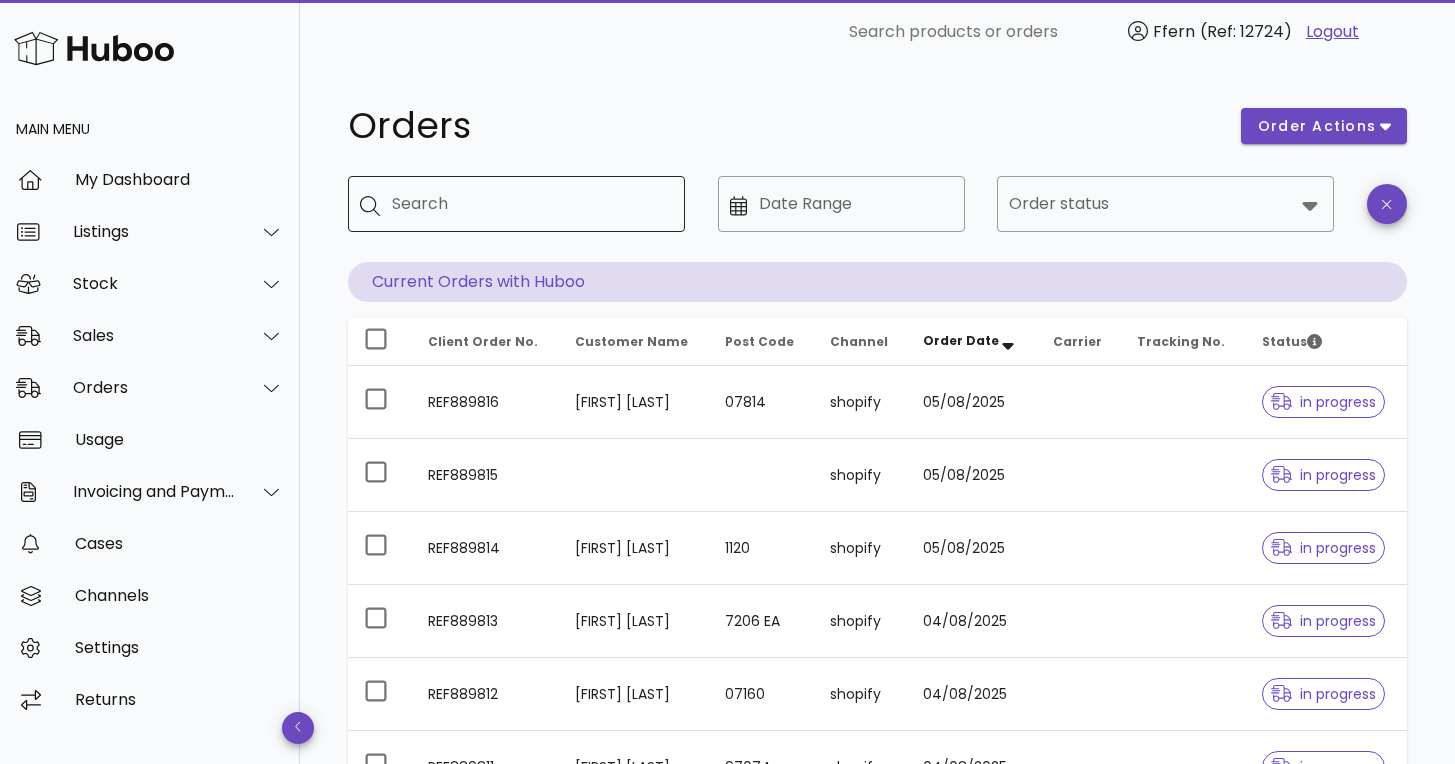 click on "Search" at bounding box center [530, 204] 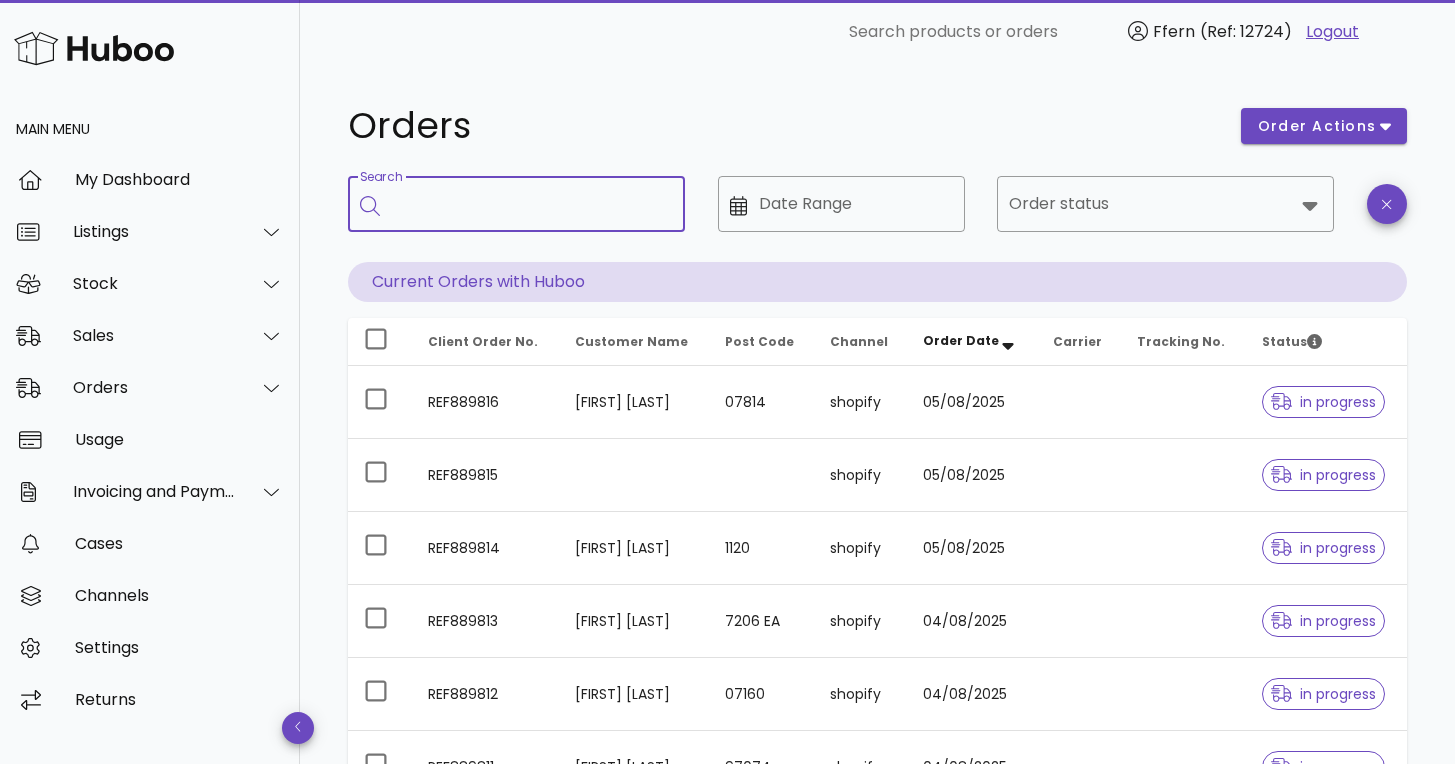 paste on "**********" 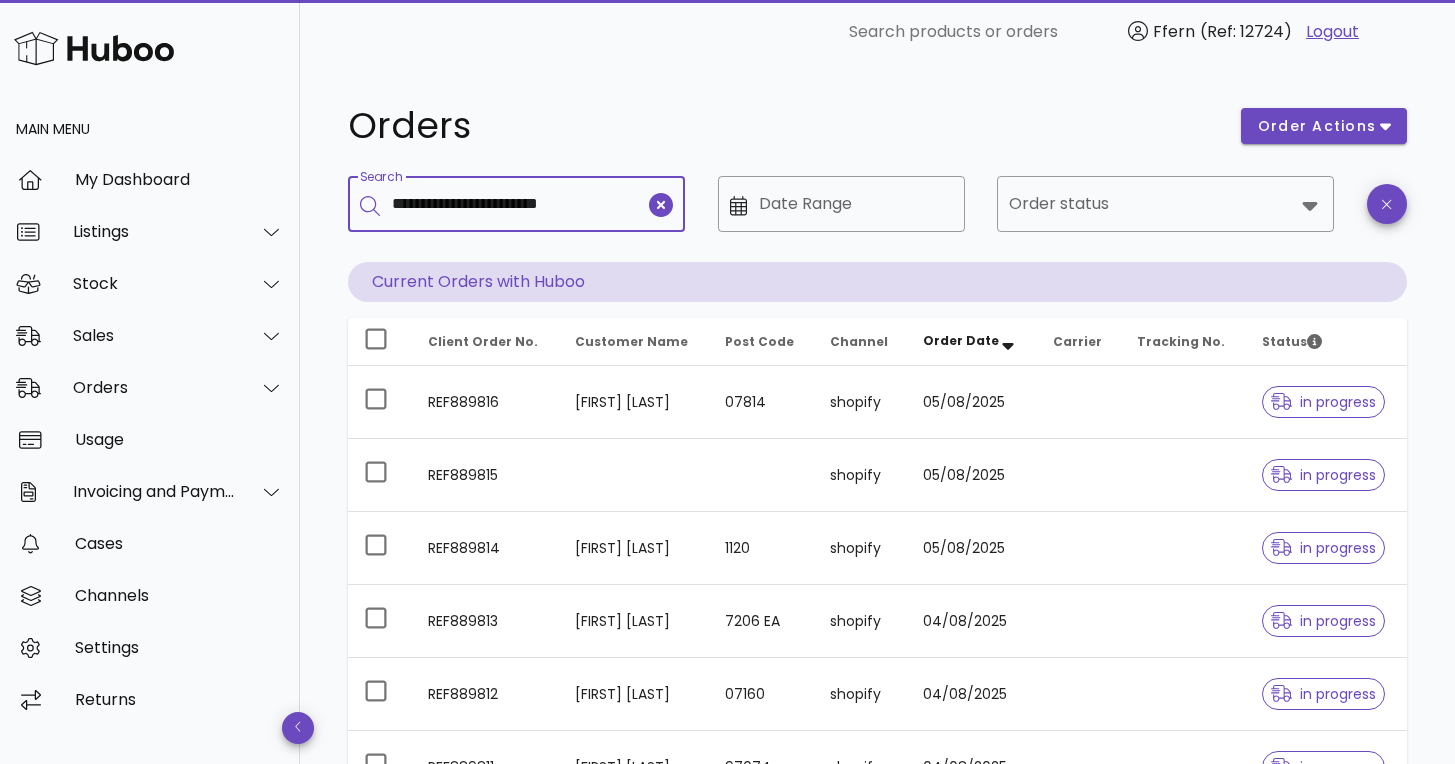 type on "**********" 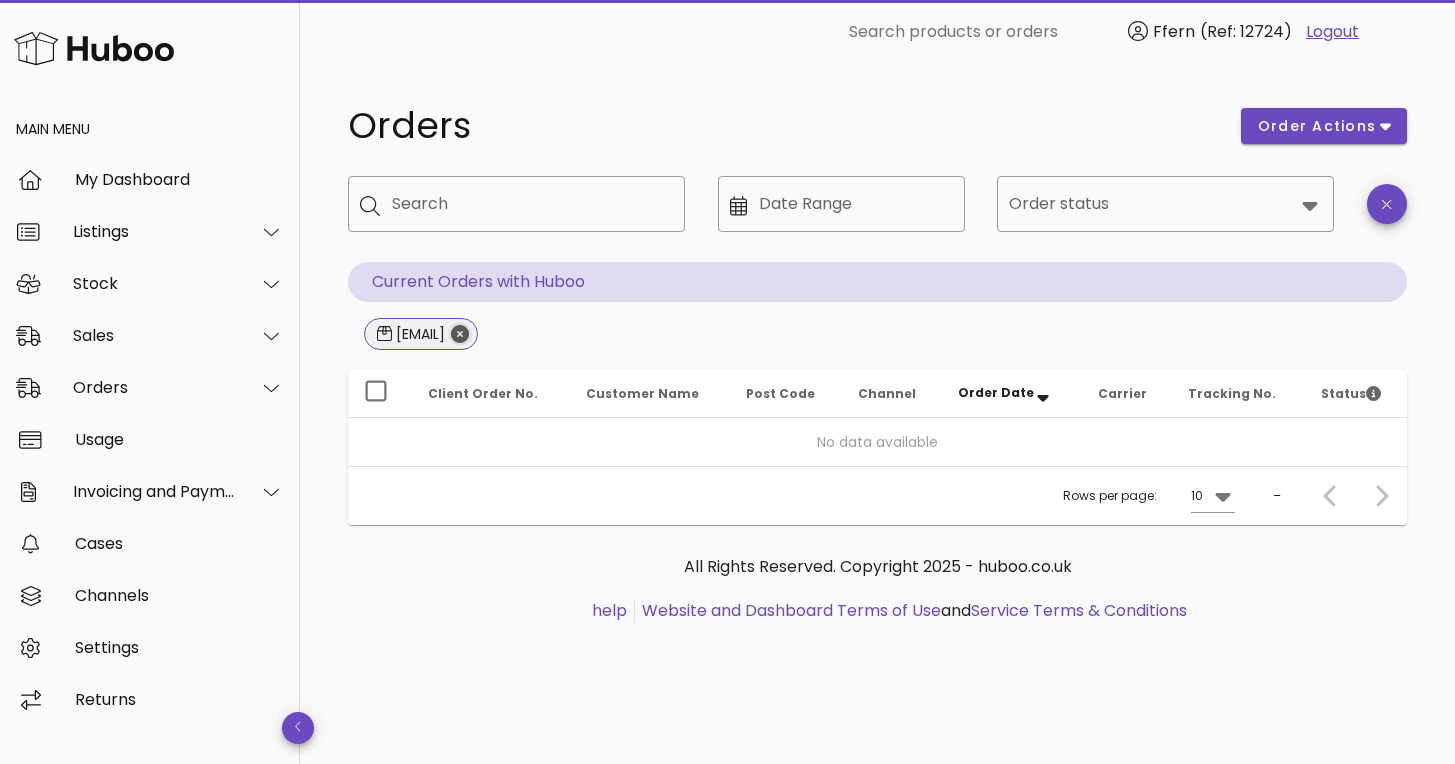 click 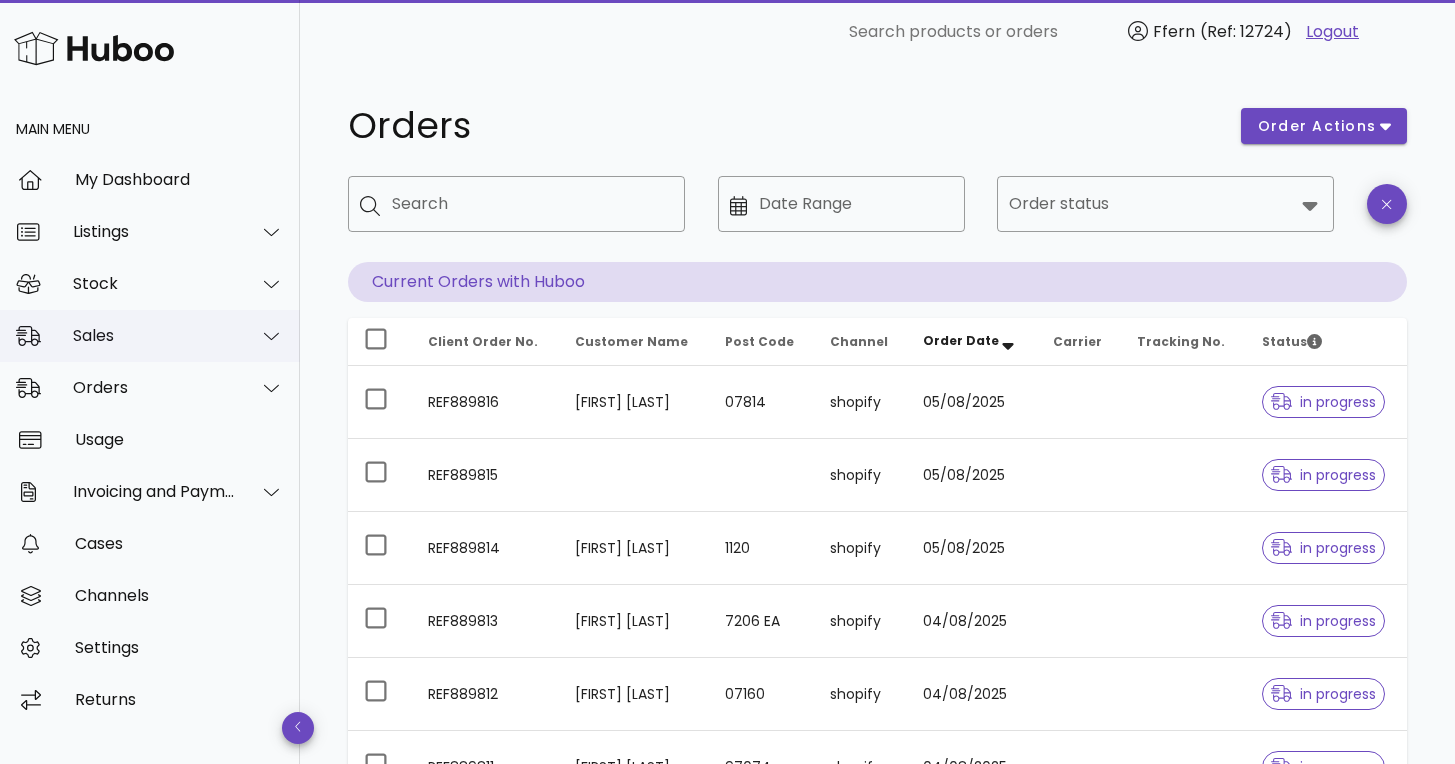 click on "Sales" at bounding box center [154, 335] 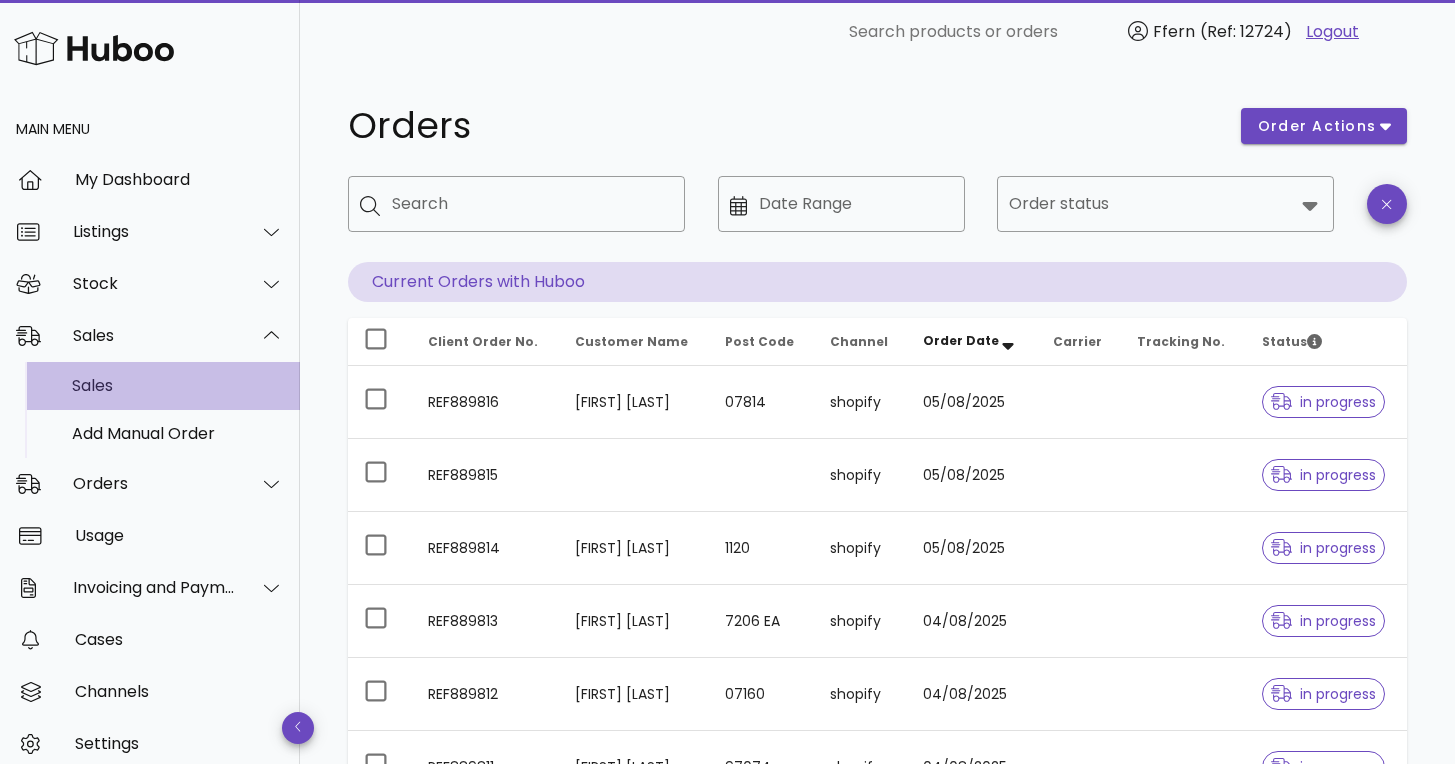 click on "Sales" at bounding box center [178, 385] 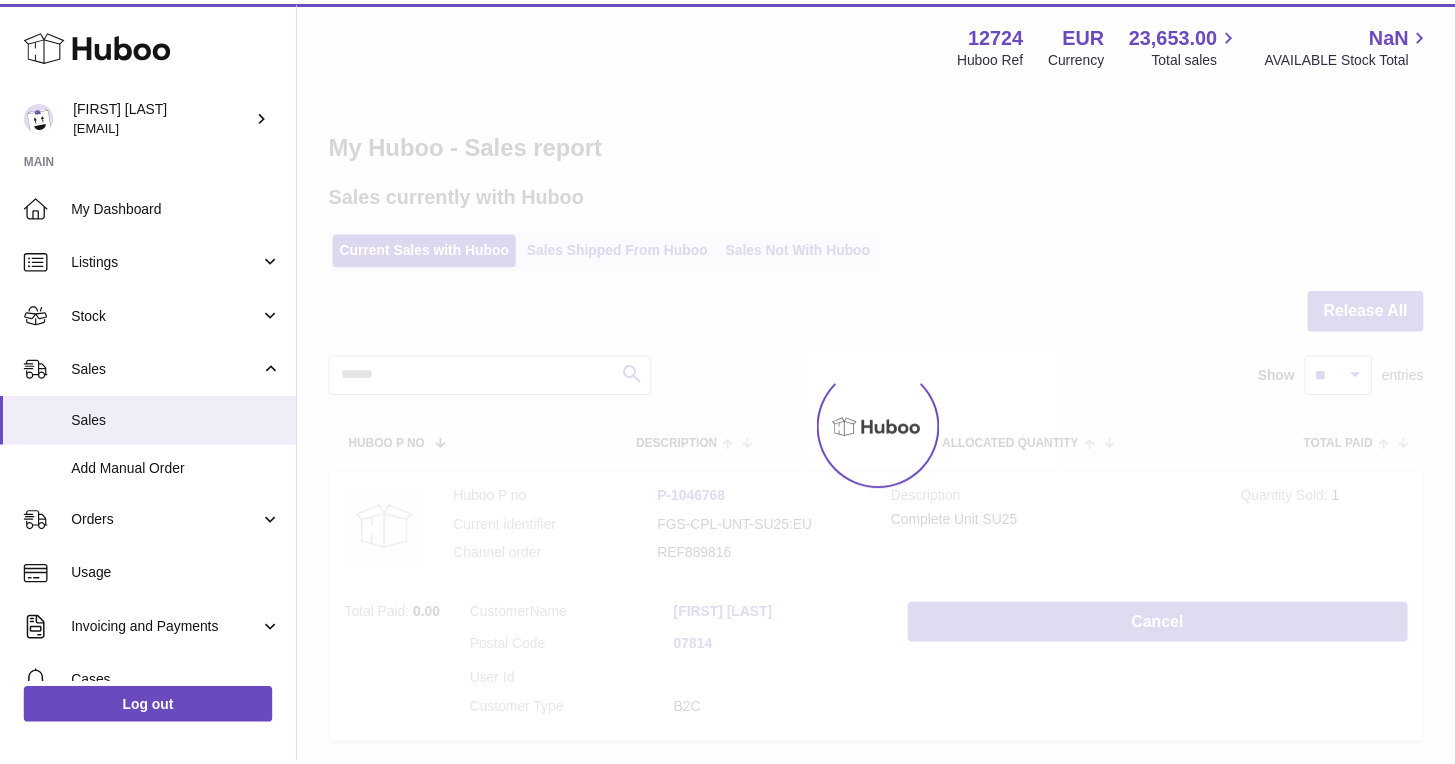 scroll, scrollTop: 0, scrollLeft: 0, axis: both 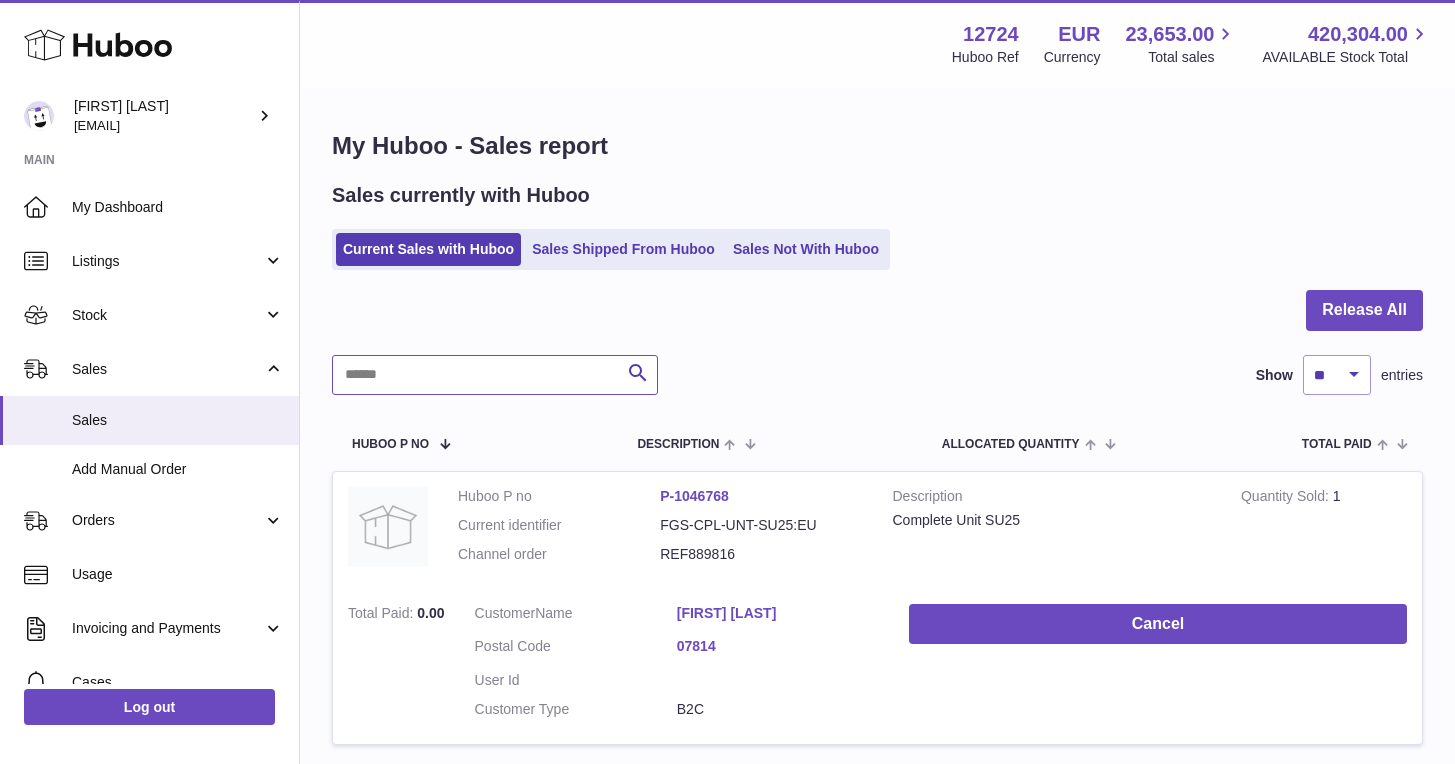 click at bounding box center (495, 375) 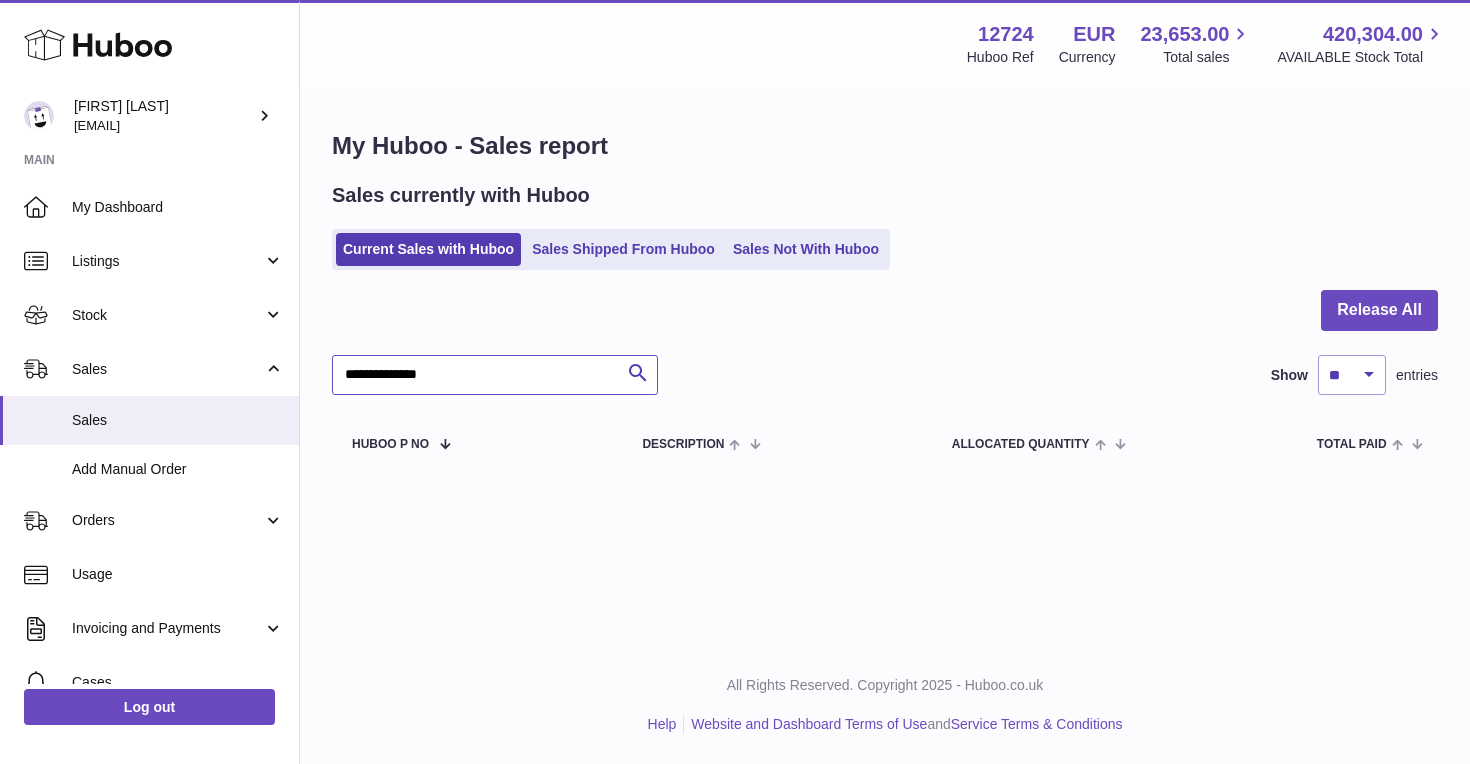 type on "**********" 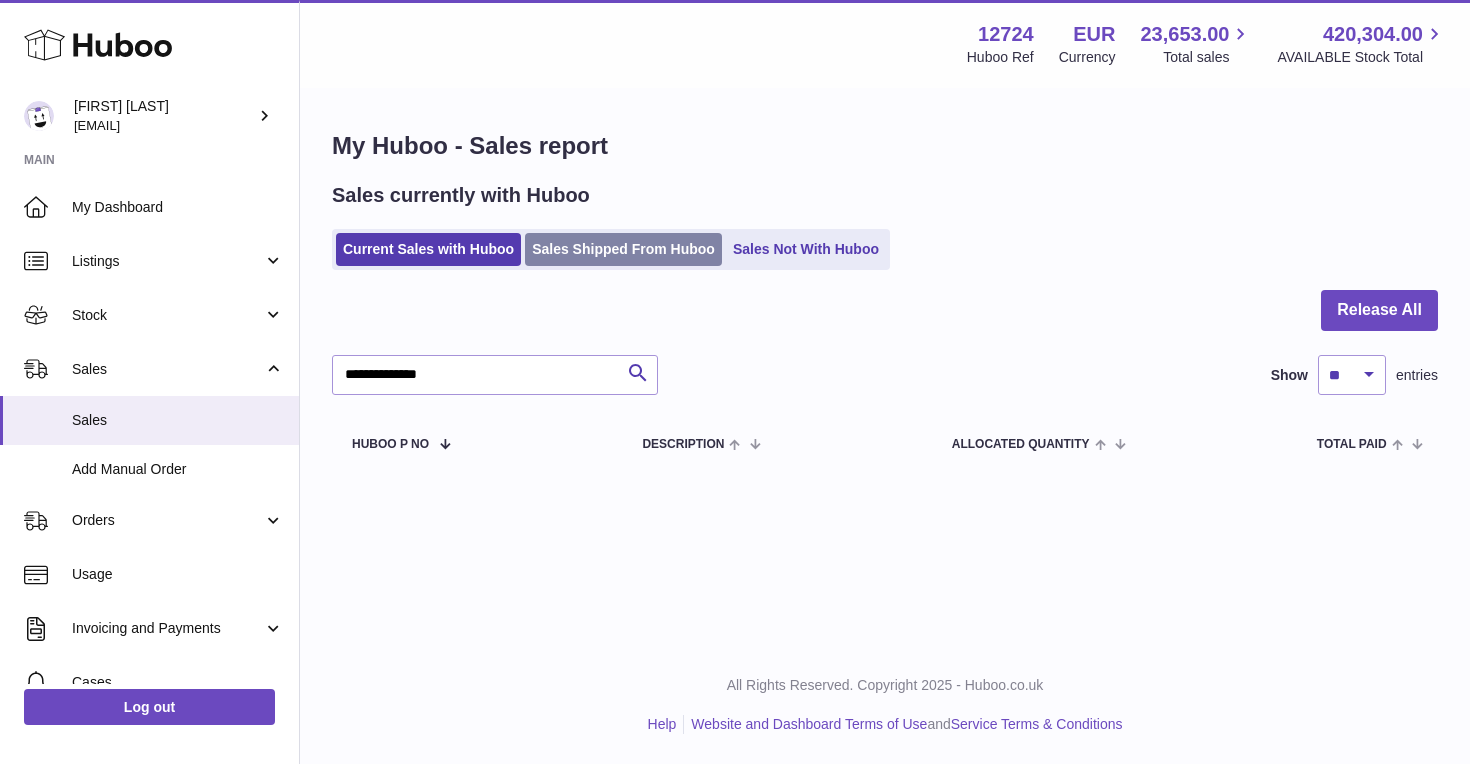 click on "Sales Shipped From Huboo" at bounding box center (623, 249) 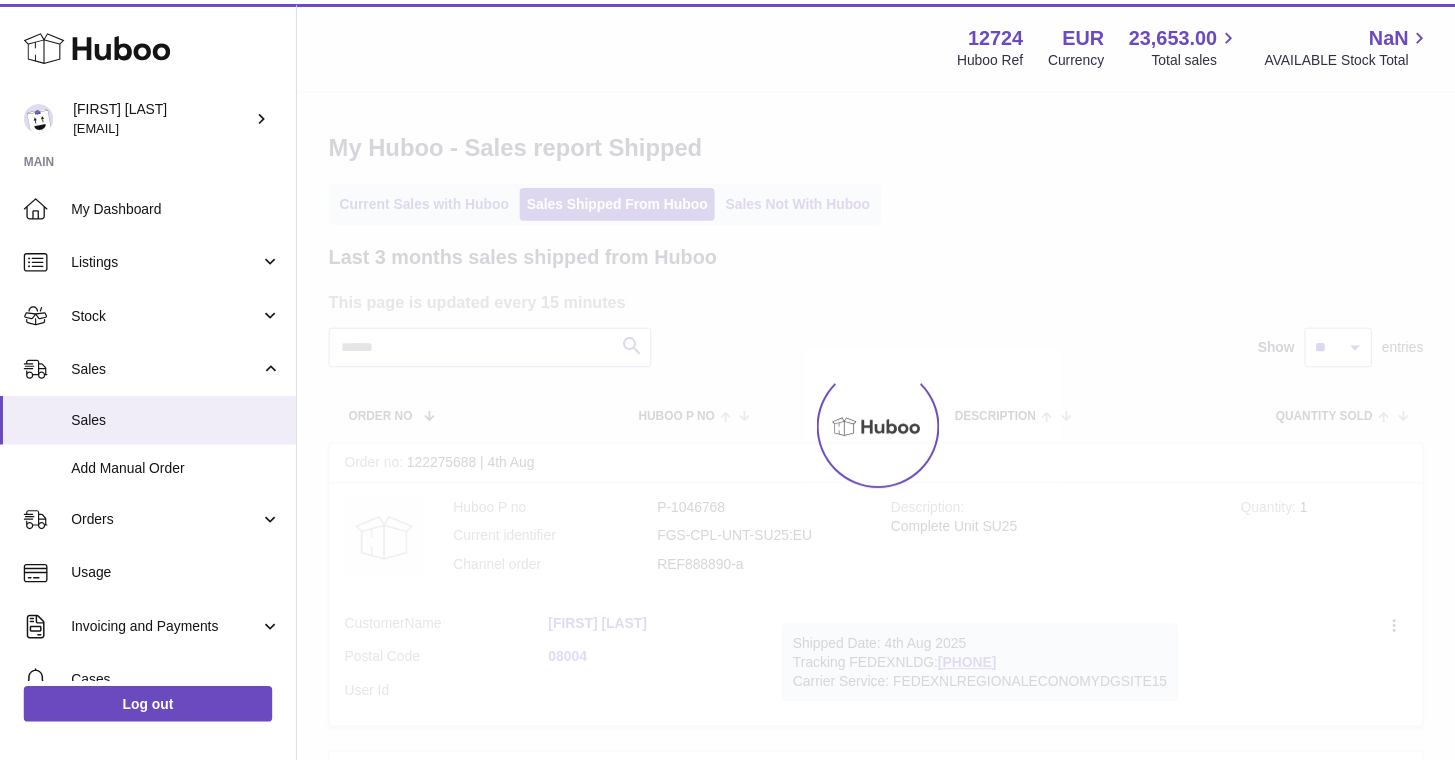 scroll, scrollTop: 0, scrollLeft: 0, axis: both 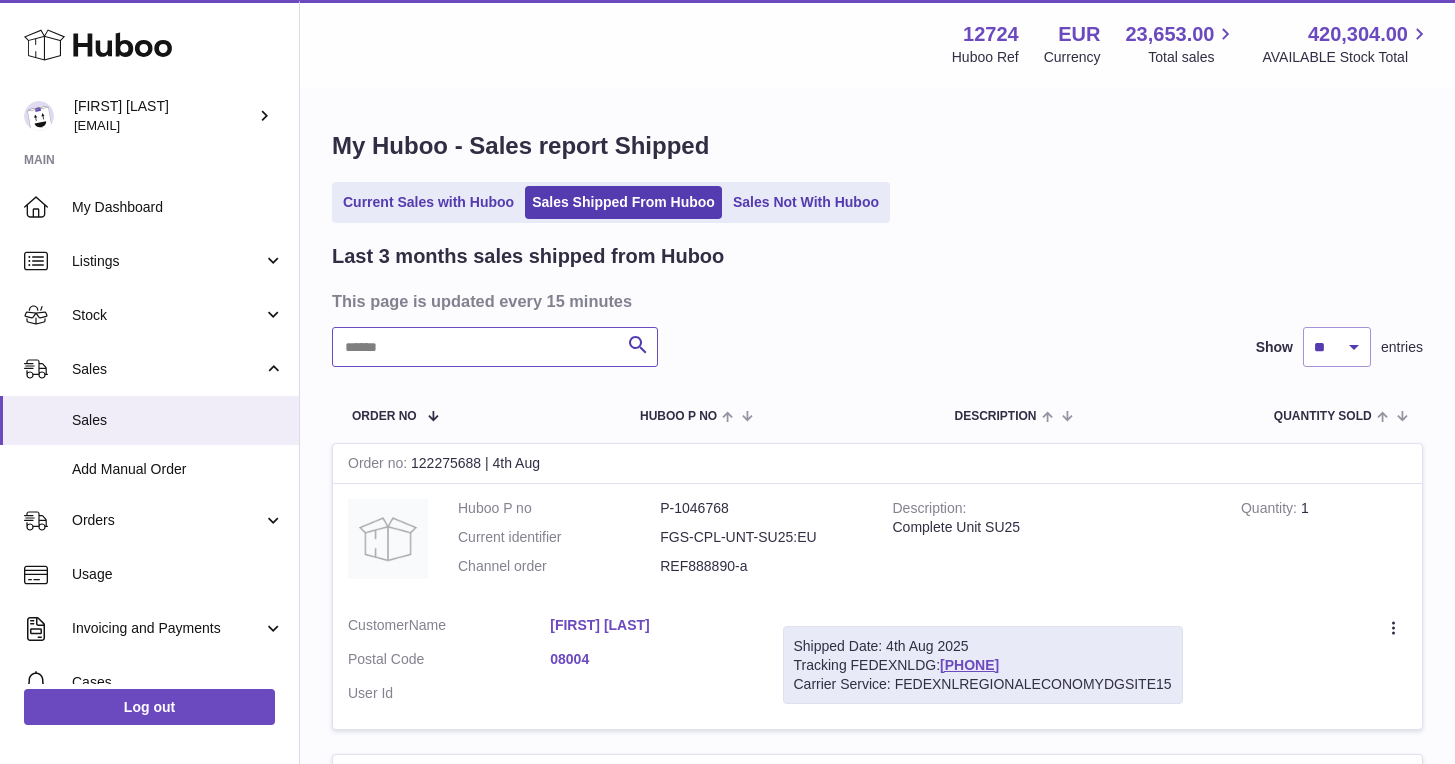 click at bounding box center (495, 347) 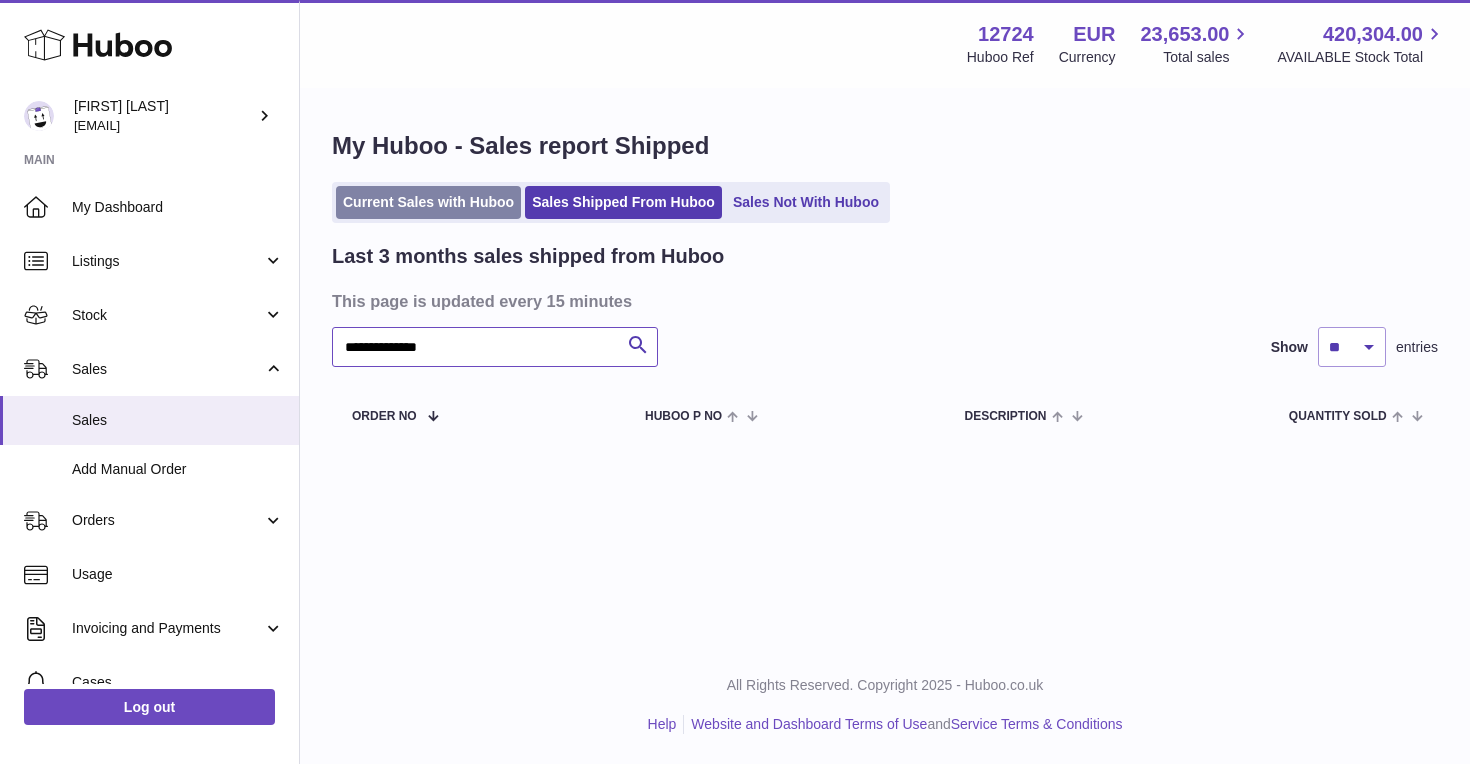 type on "**********" 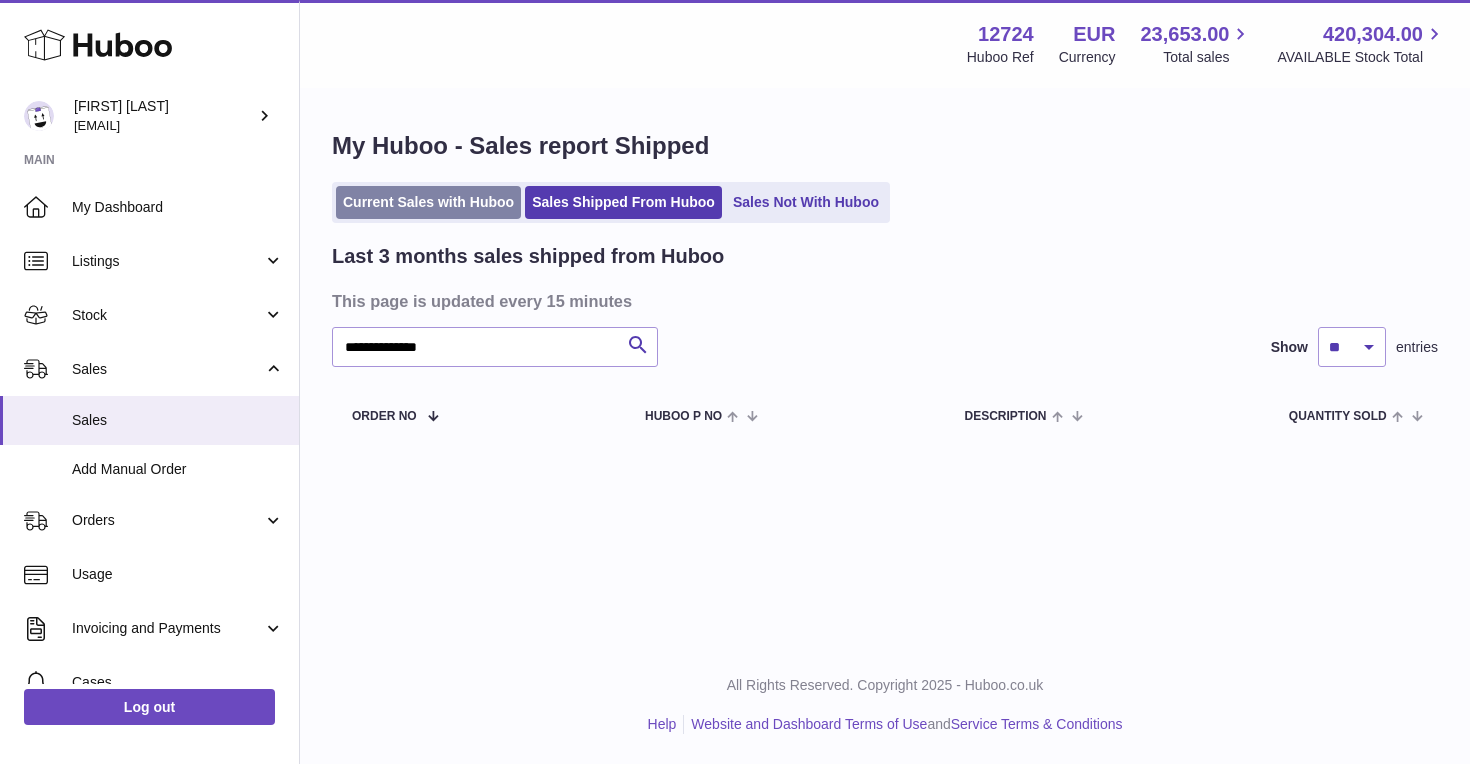 click on "Current Sales with Huboo" at bounding box center (428, 202) 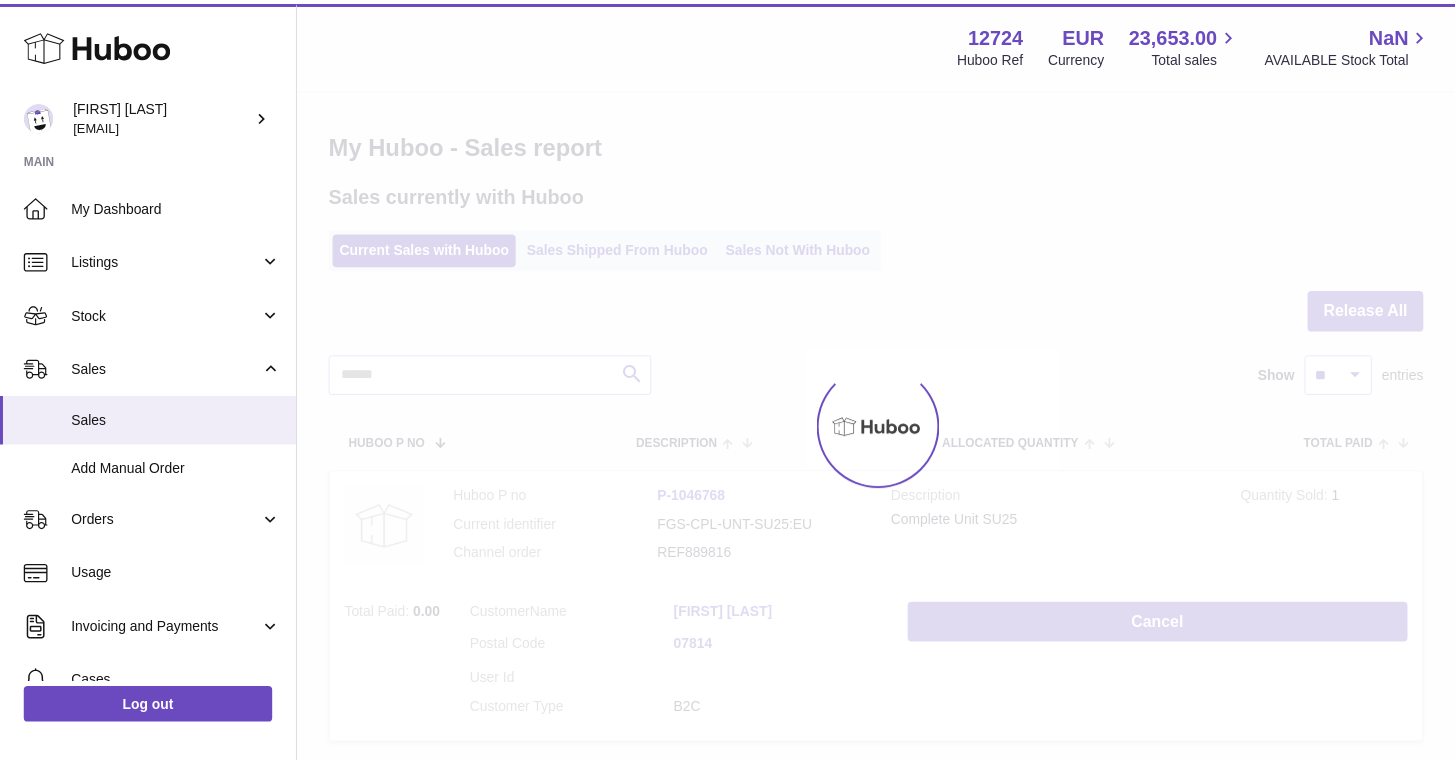 scroll, scrollTop: 0, scrollLeft: 0, axis: both 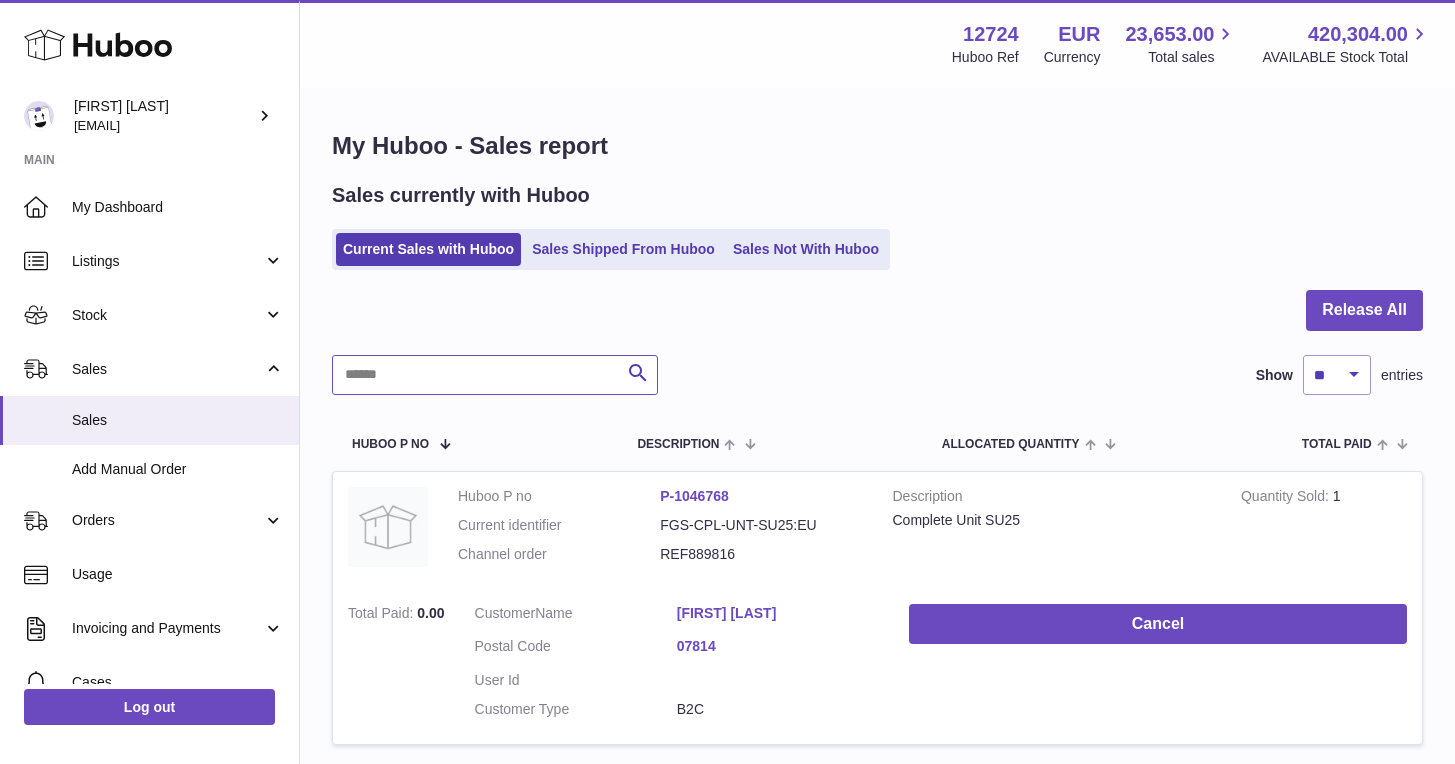 click at bounding box center (495, 375) 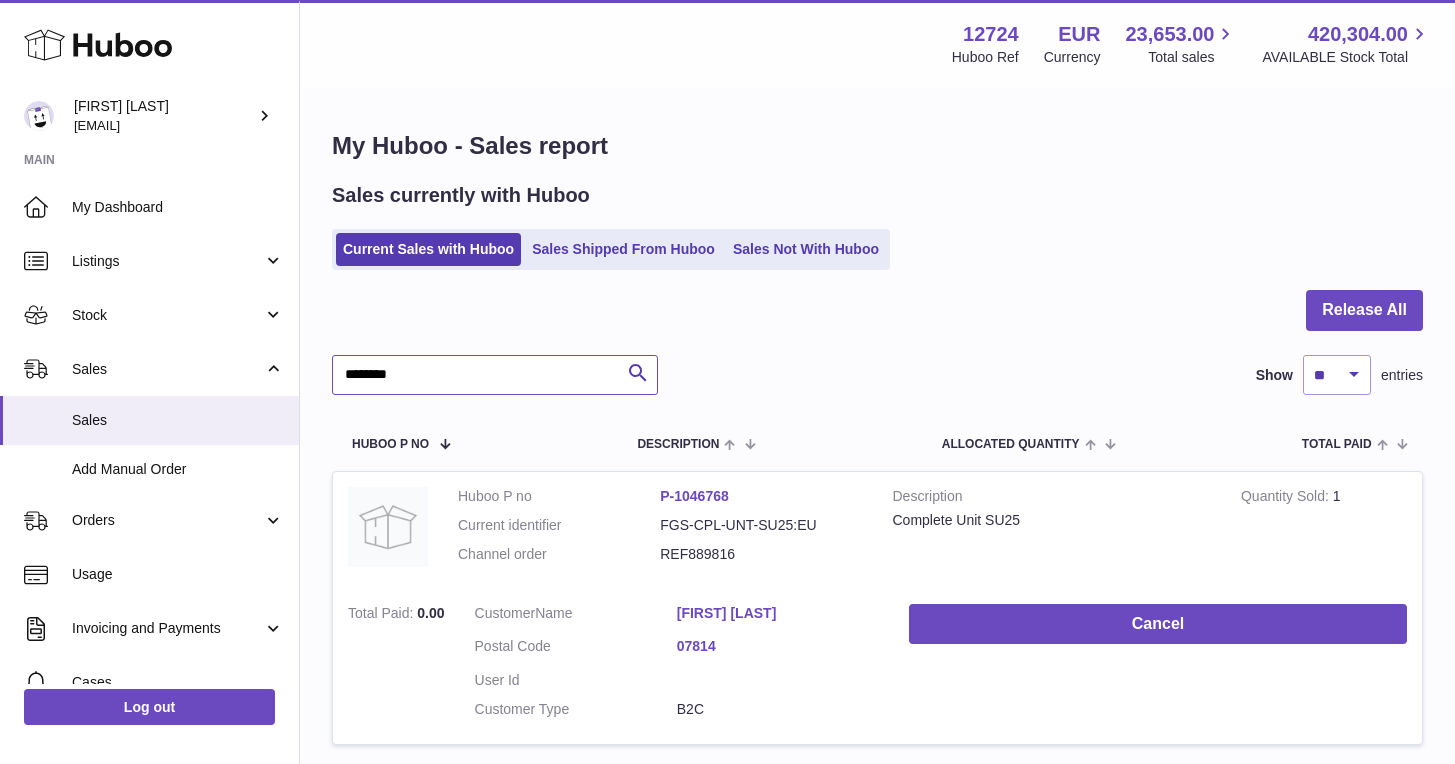 type on "*********" 